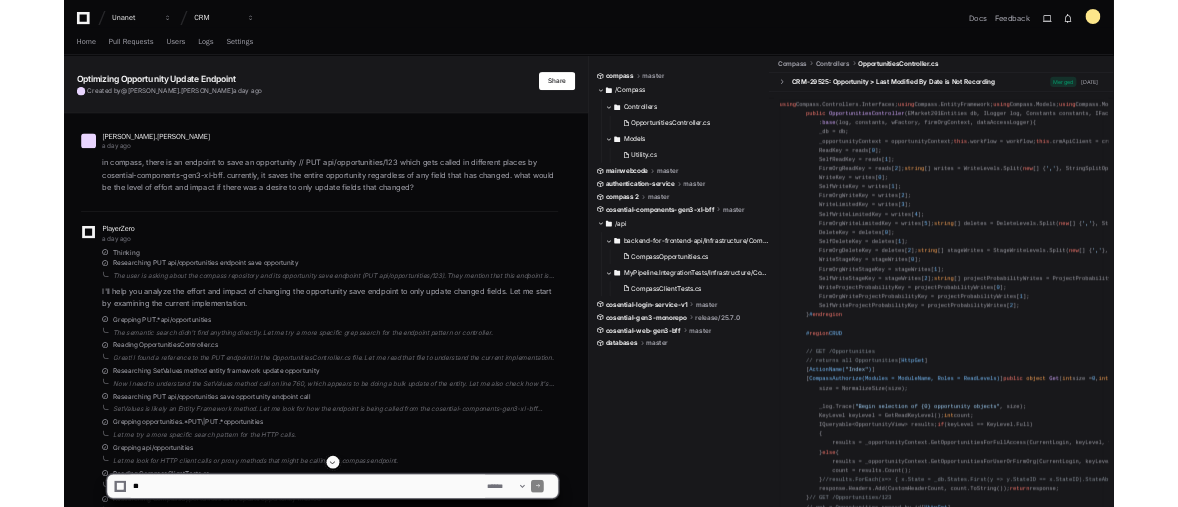 scroll, scrollTop: 0, scrollLeft: 0, axis: both 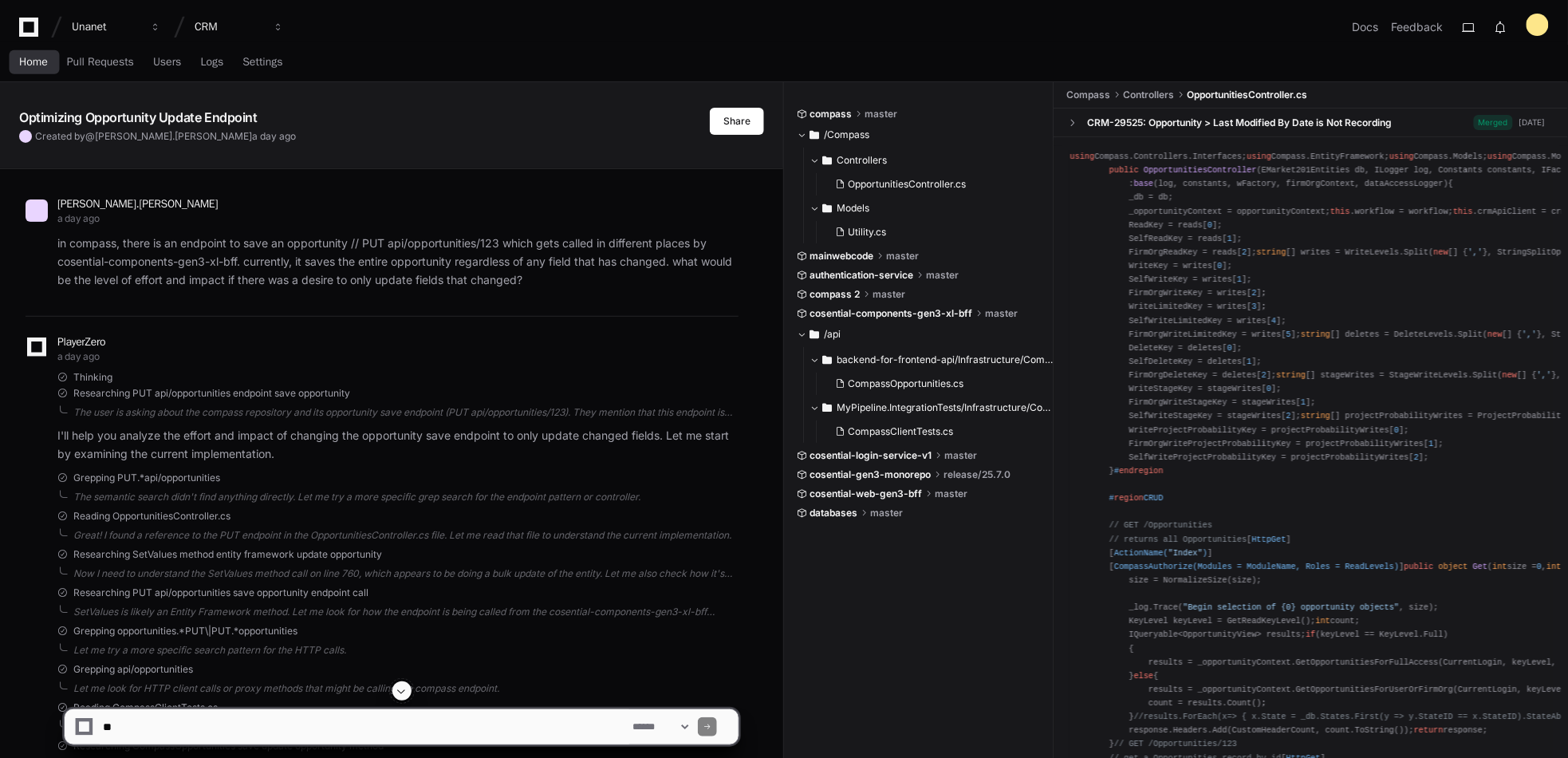 click on "Home" at bounding box center (33, 62) 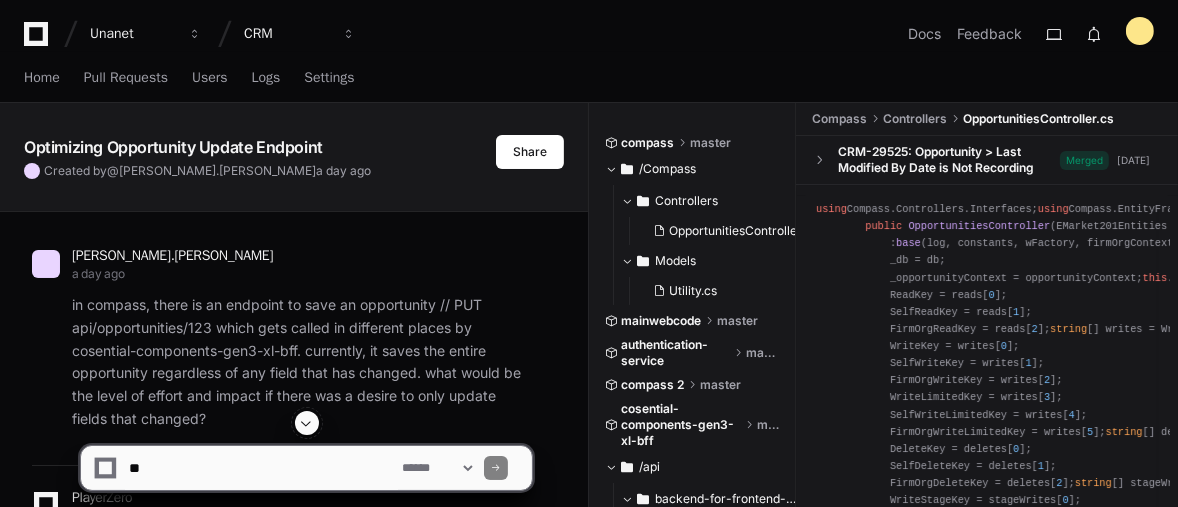 click 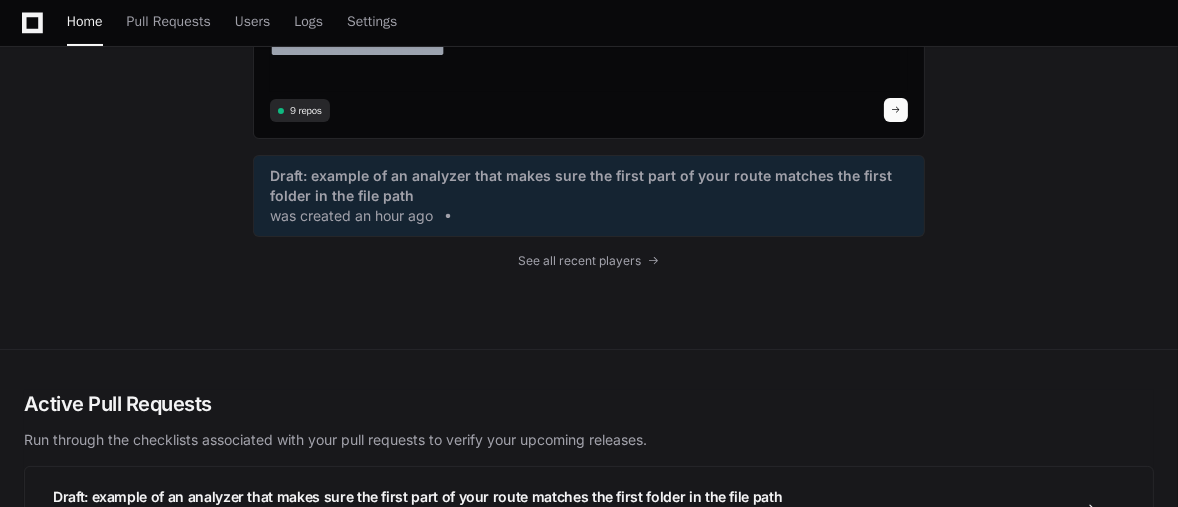 scroll, scrollTop: 0, scrollLeft: 0, axis: both 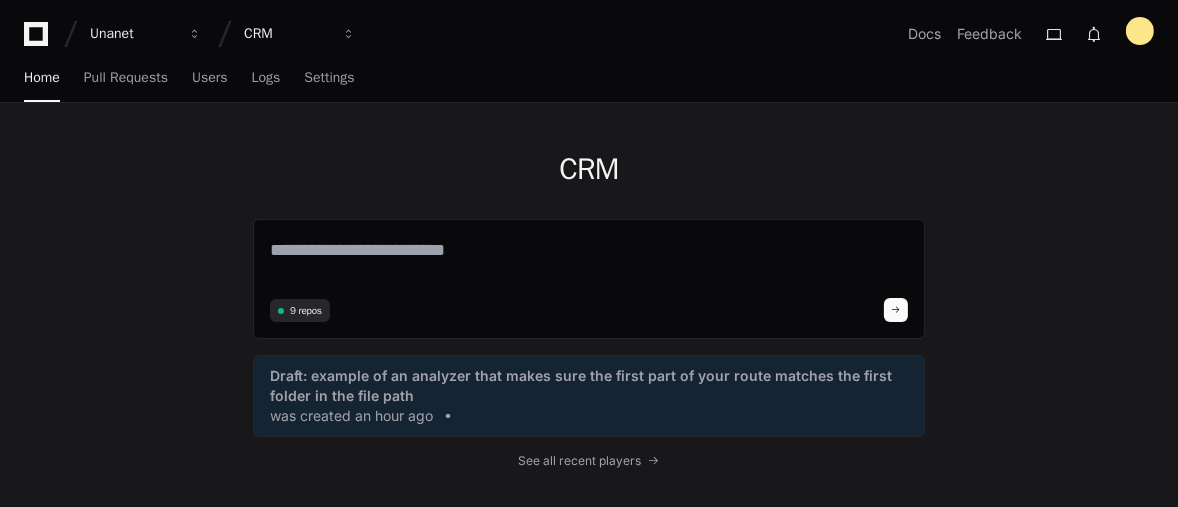click 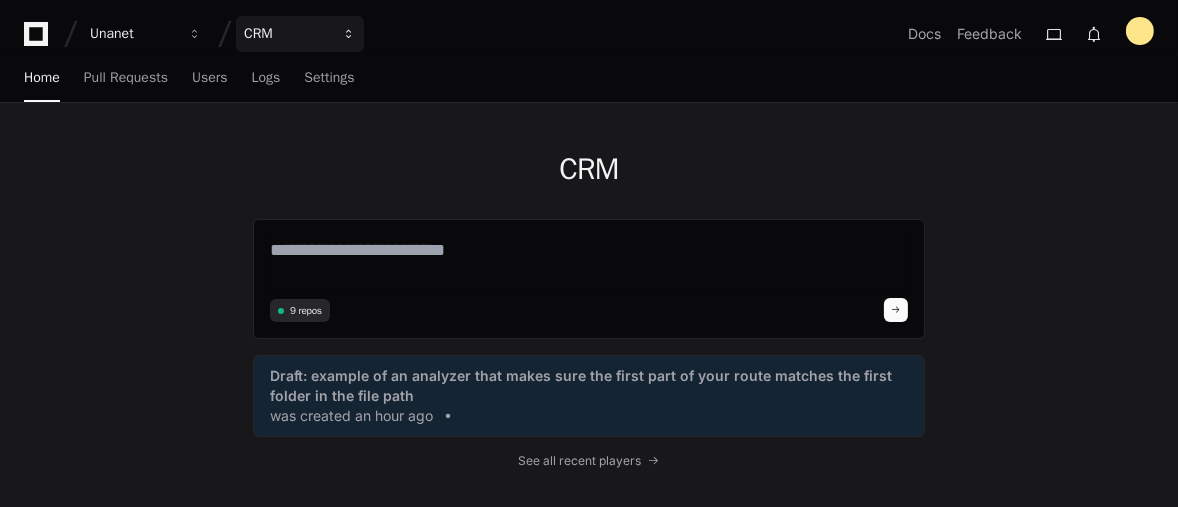 click on "CRM" at bounding box center [133, 34] 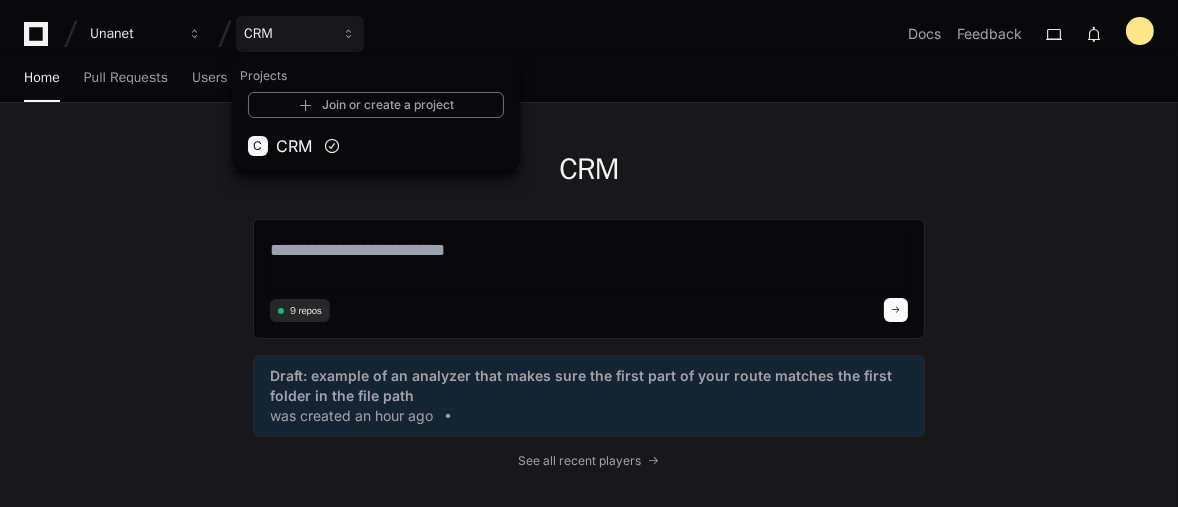 click on "CRM" at bounding box center [294, 146] 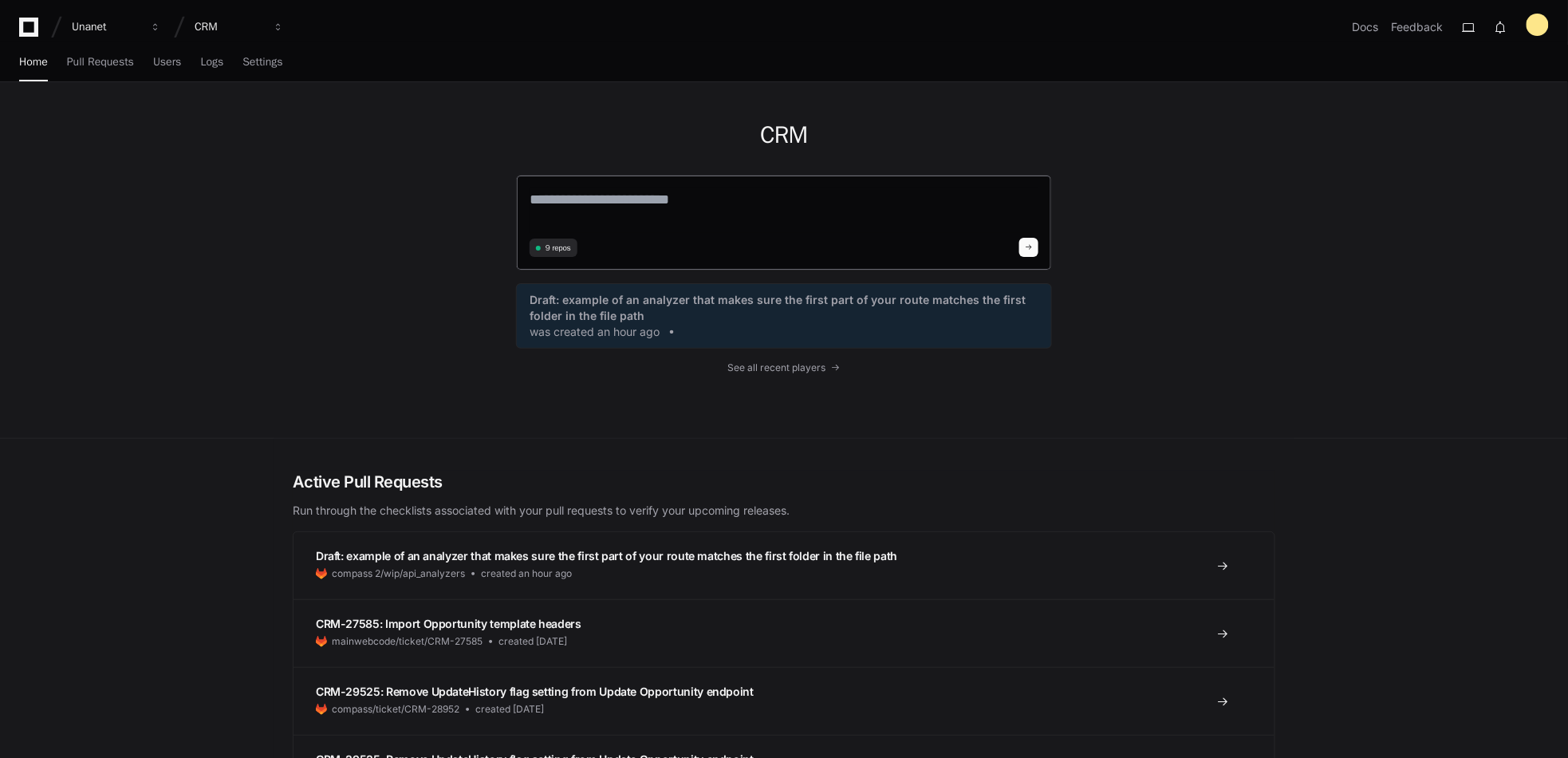 click 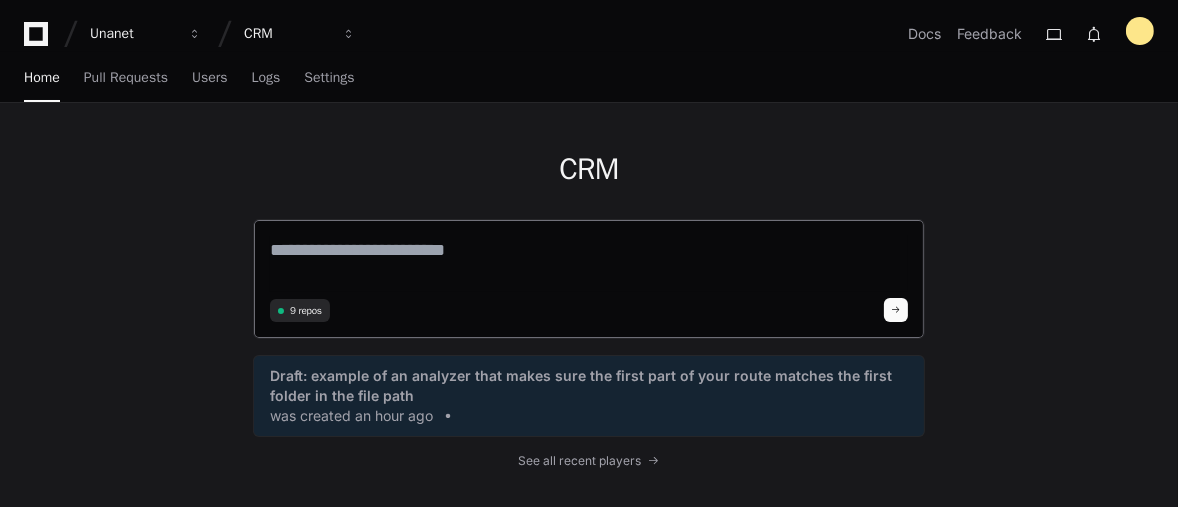 click 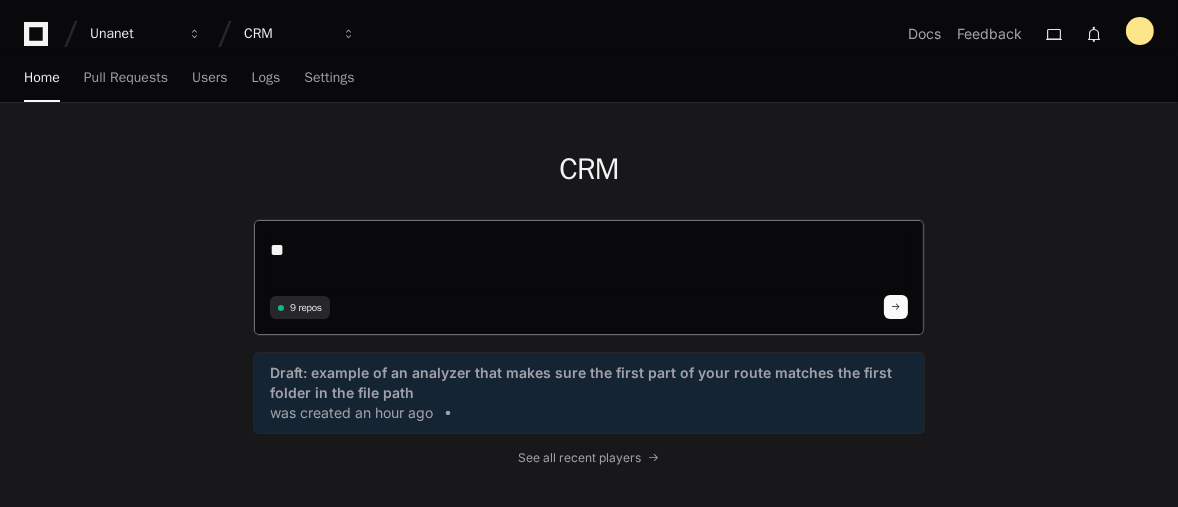 click on "*" 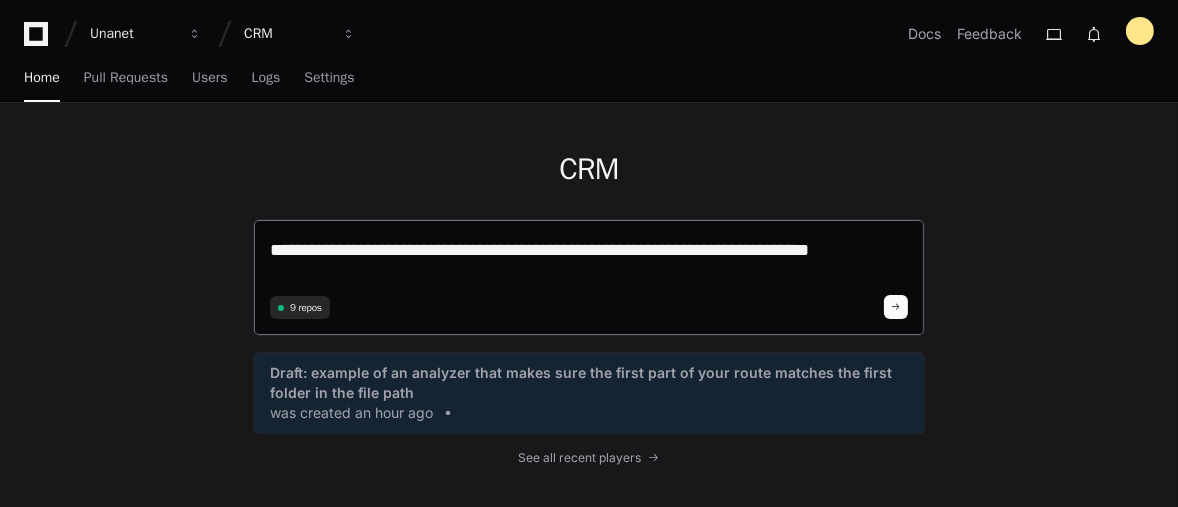 click on "**********" 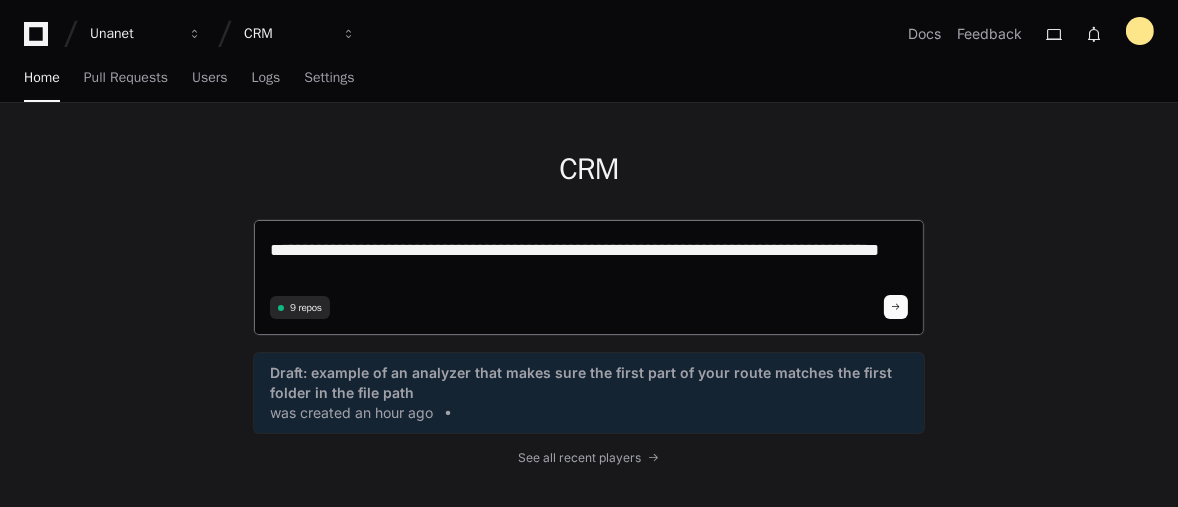 scroll, scrollTop: 0, scrollLeft: 0, axis: both 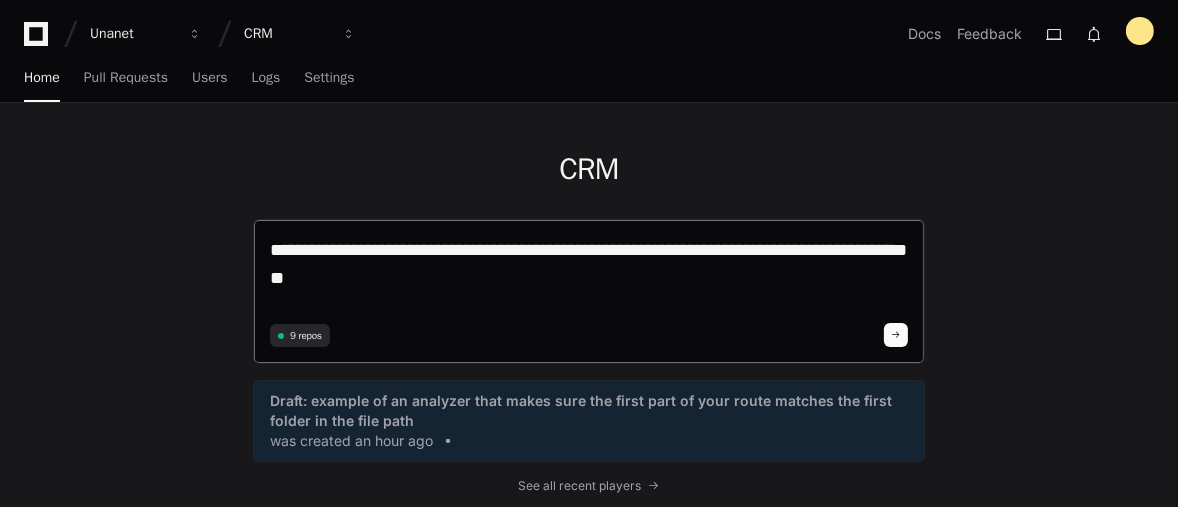 click on "**********" 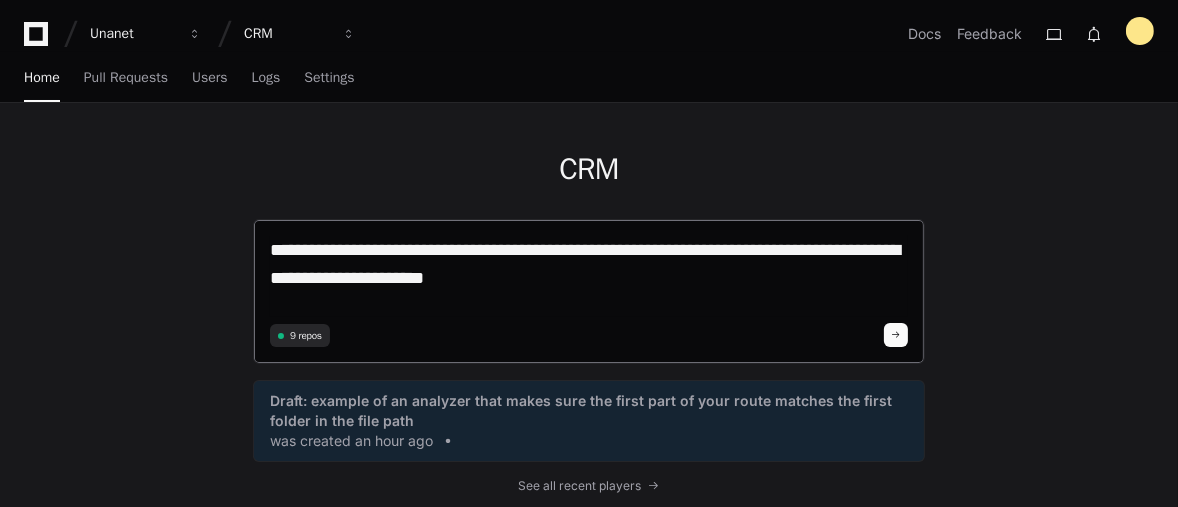 click on "**********" 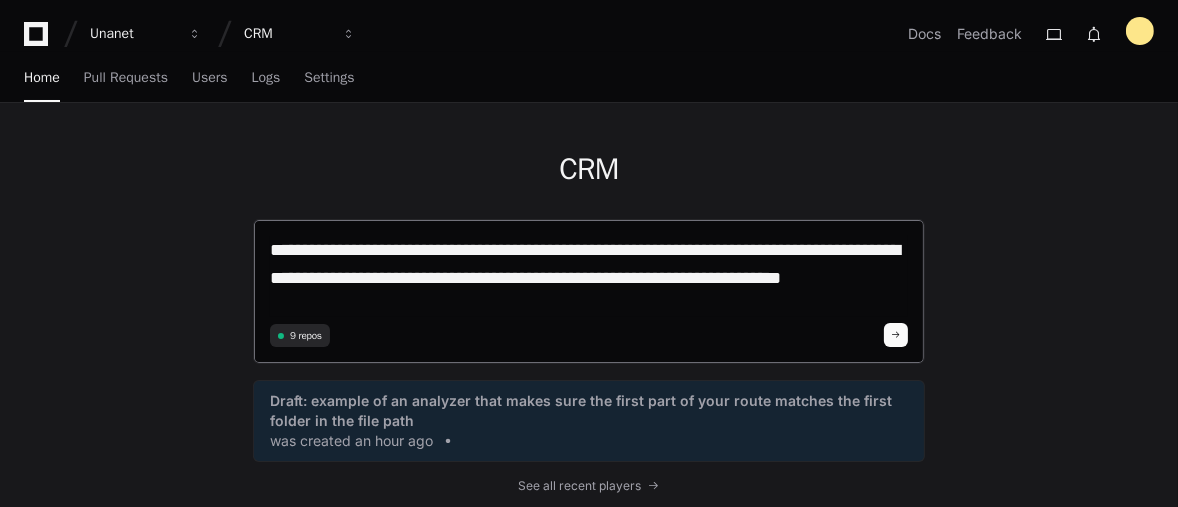 scroll, scrollTop: 0, scrollLeft: 0, axis: both 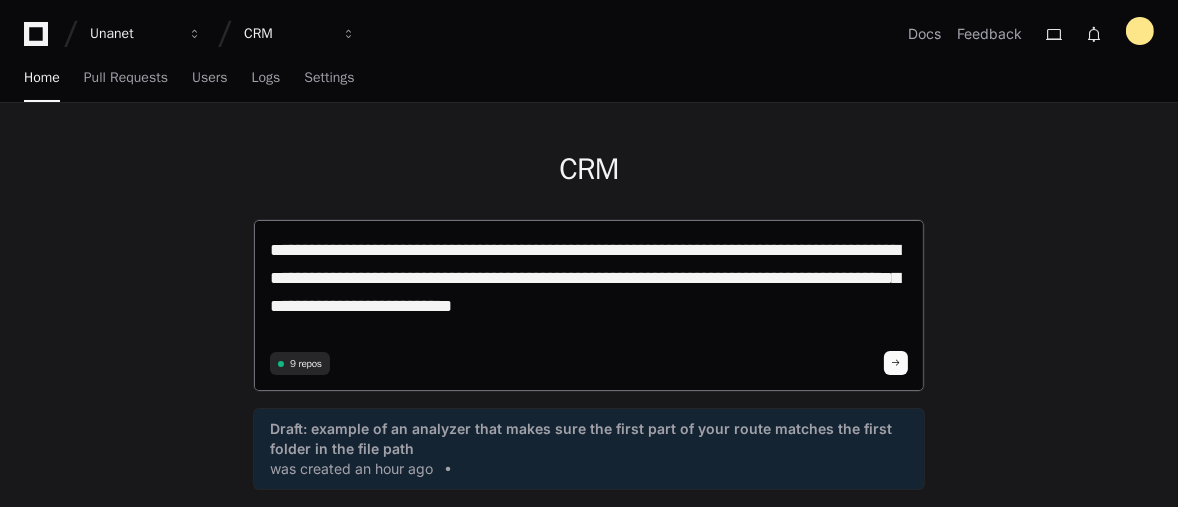 type on "**********" 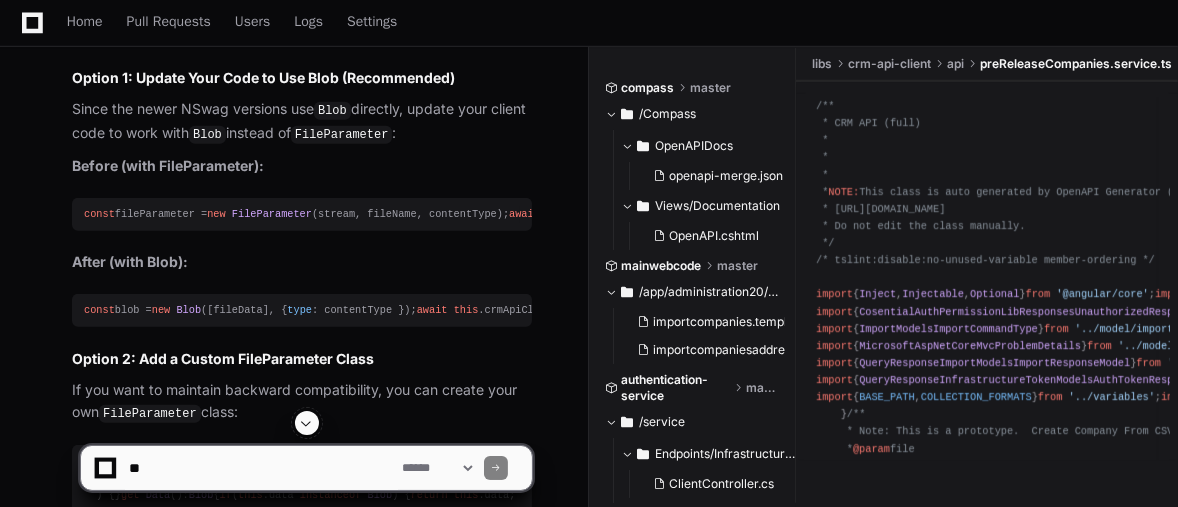 scroll, scrollTop: 1572, scrollLeft: 0, axis: vertical 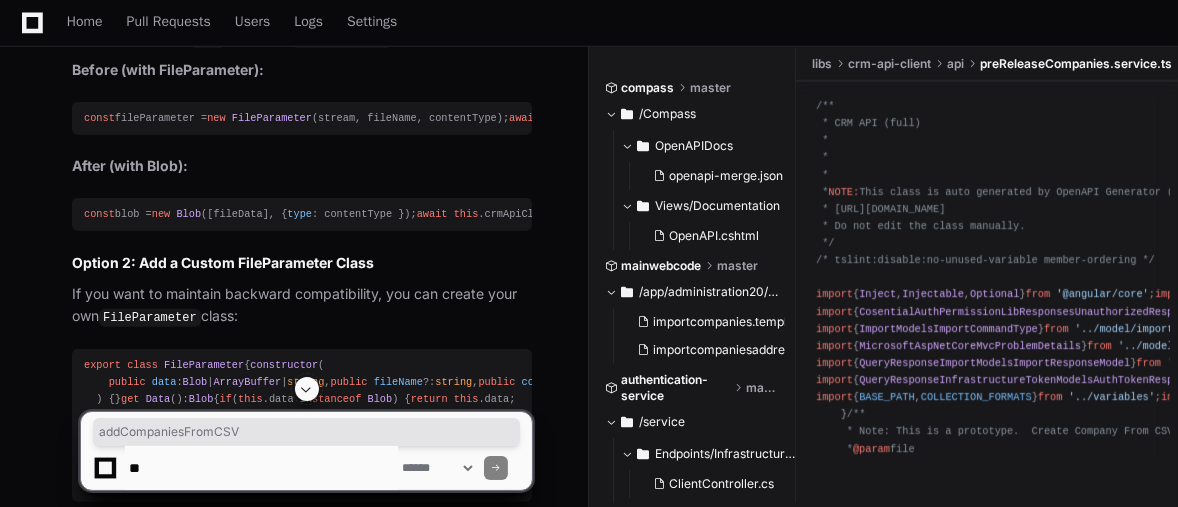 copy on "addCompaniesFromCSV" 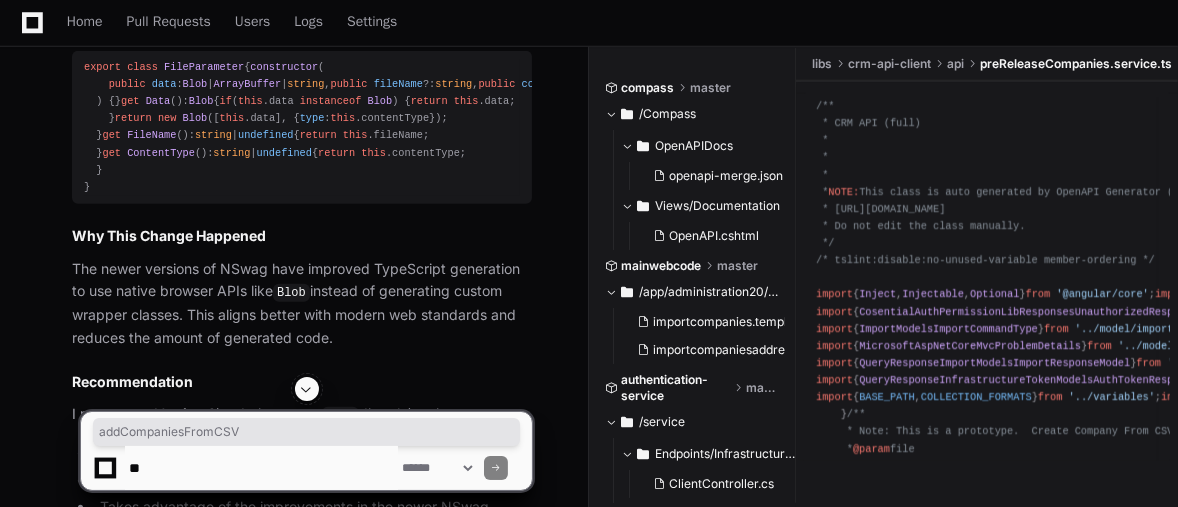 scroll, scrollTop: 2438, scrollLeft: 0, axis: vertical 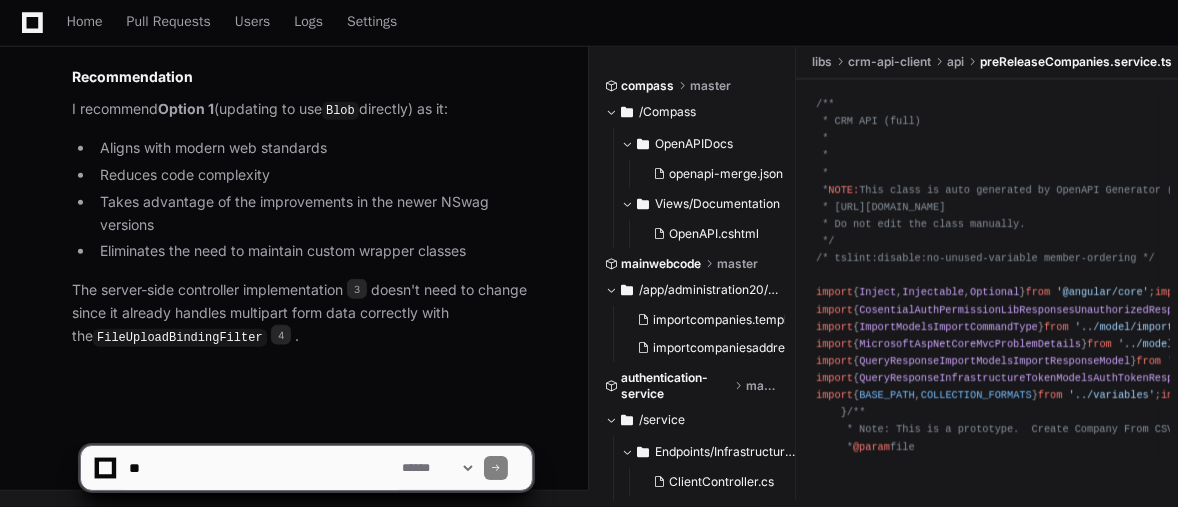 click 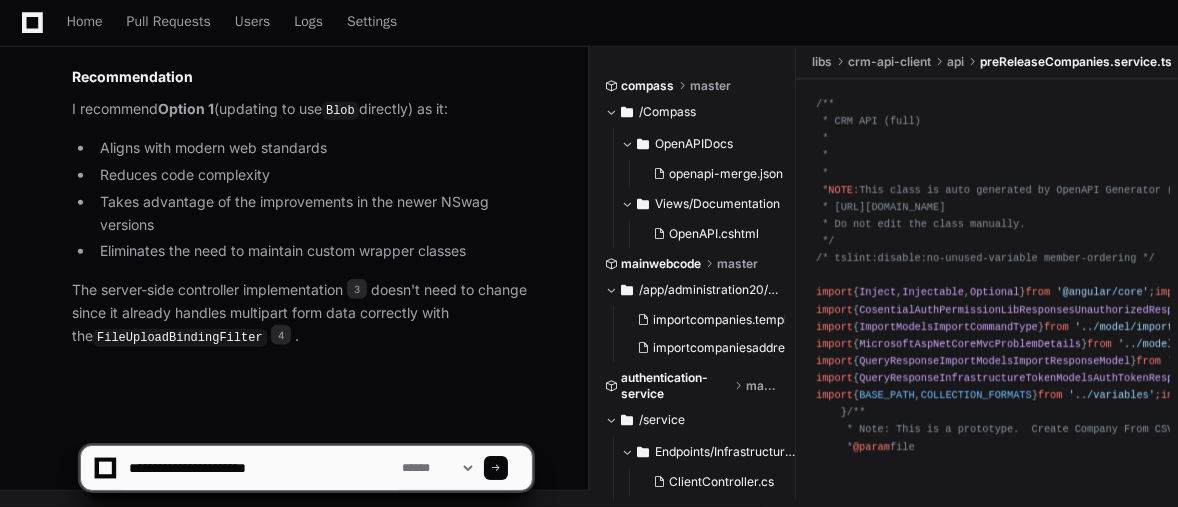 click 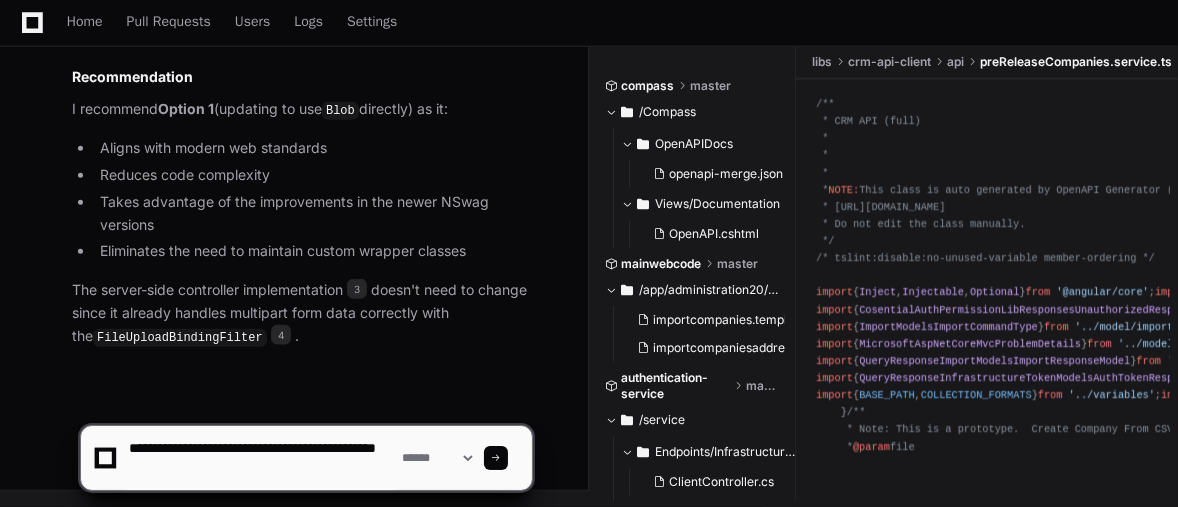 click 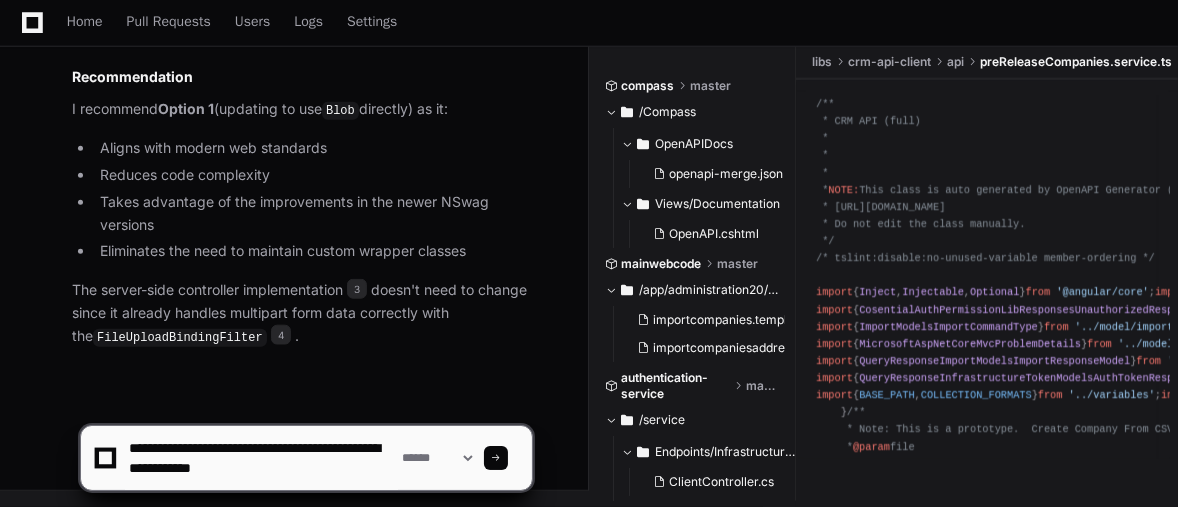 scroll, scrollTop: 6, scrollLeft: 0, axis: vertical 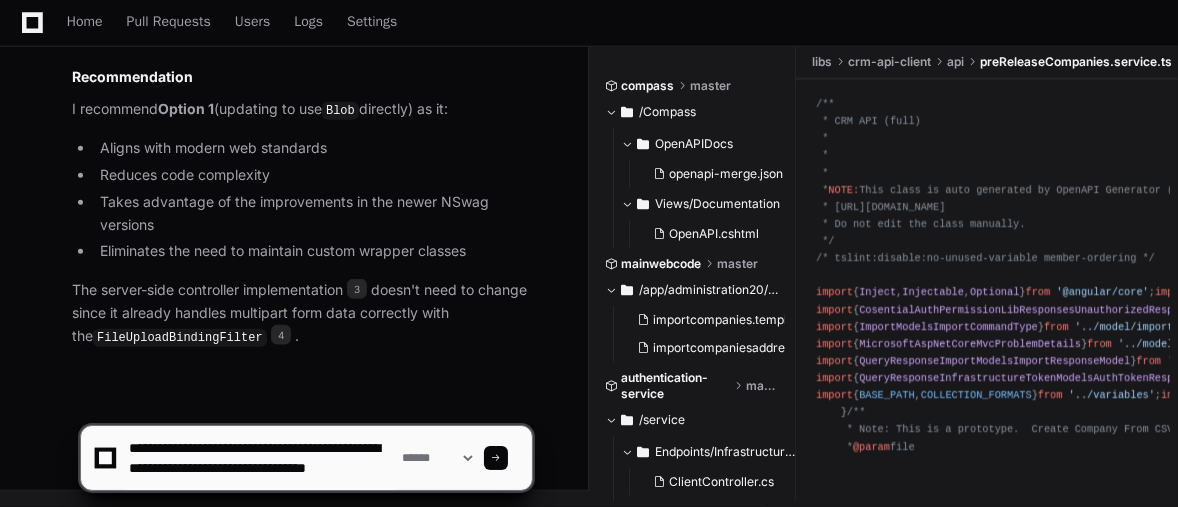 type on "**********" 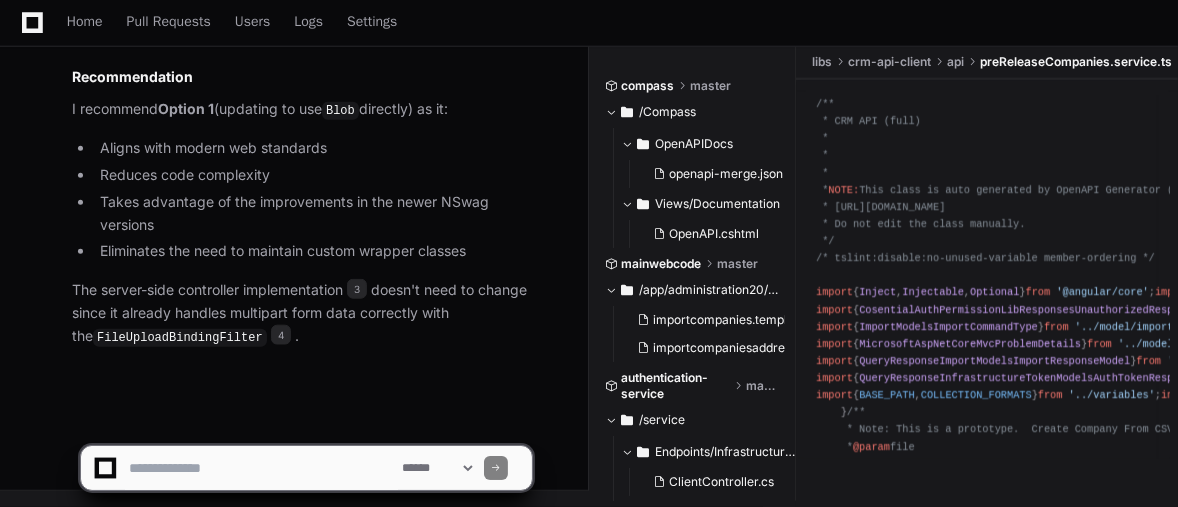 scroll, scrollTop: 0, scrollLeft: 0, axis: both 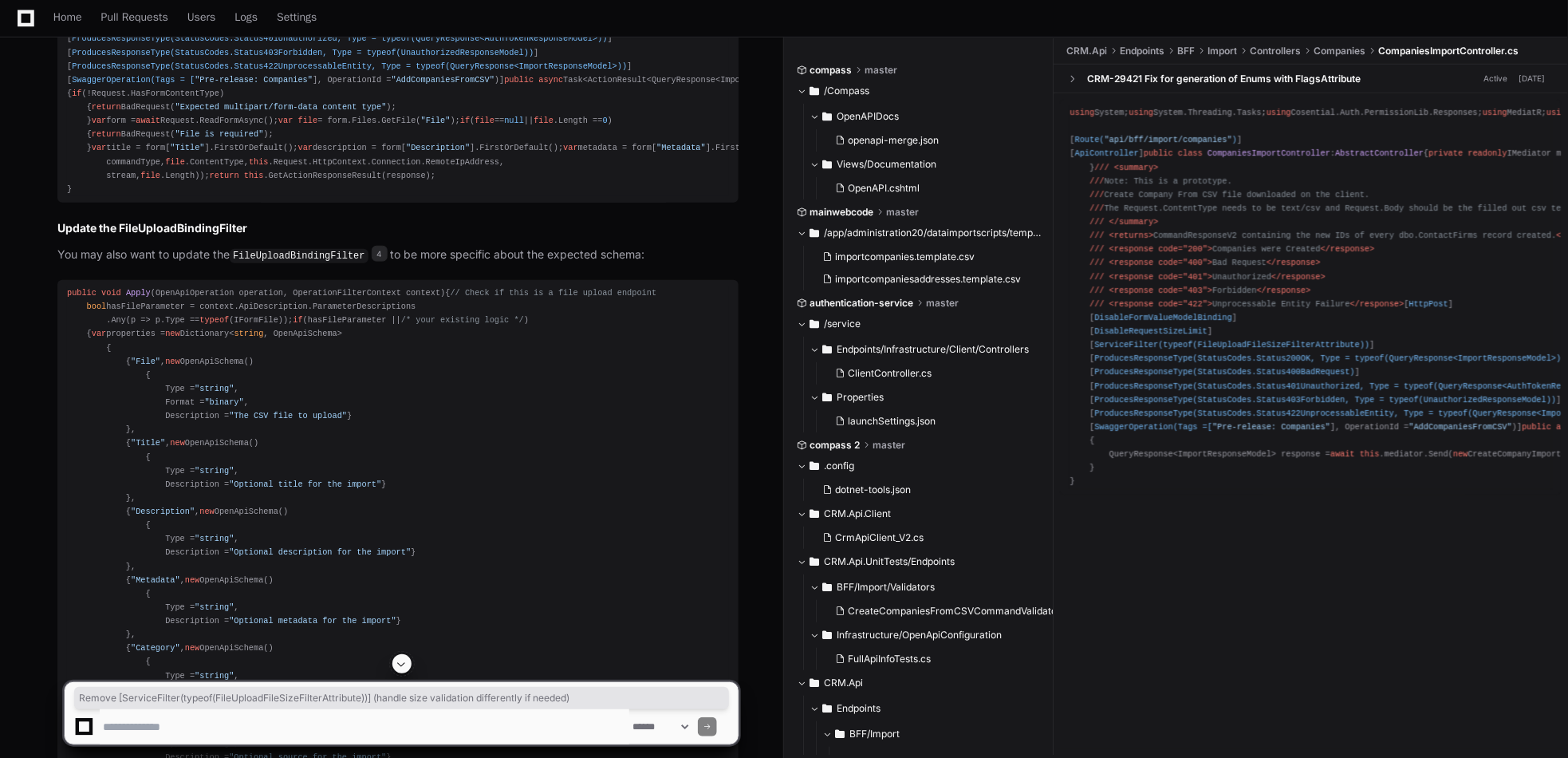 drag, startPoint x: 683, startPoint y: 172, endPoint x: 72, endPoint y: 173, distance: 611.0008 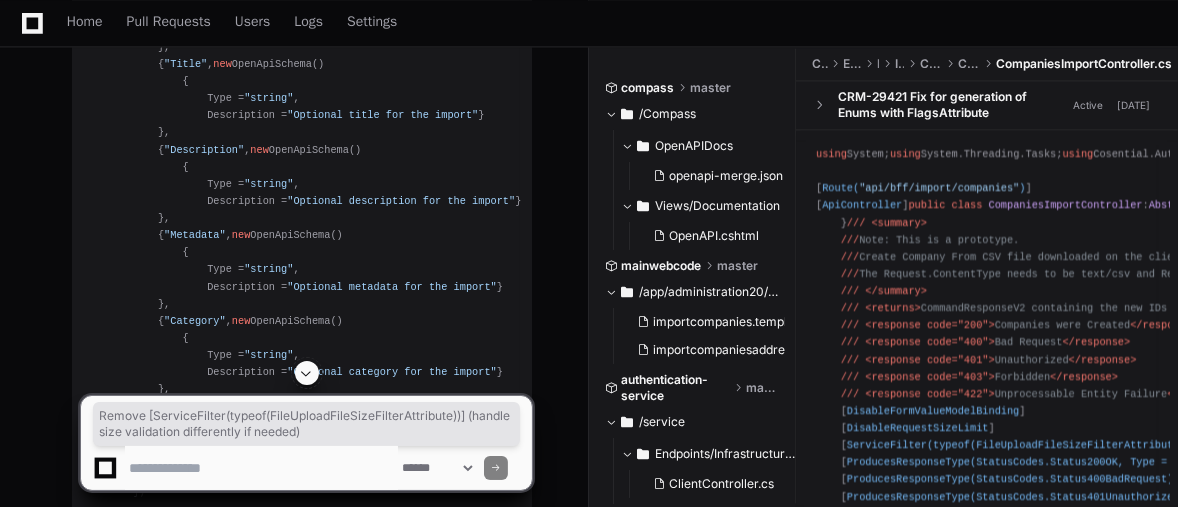 scroll, scrollTop: 4406, scrollLeft: 0, axis: vertical 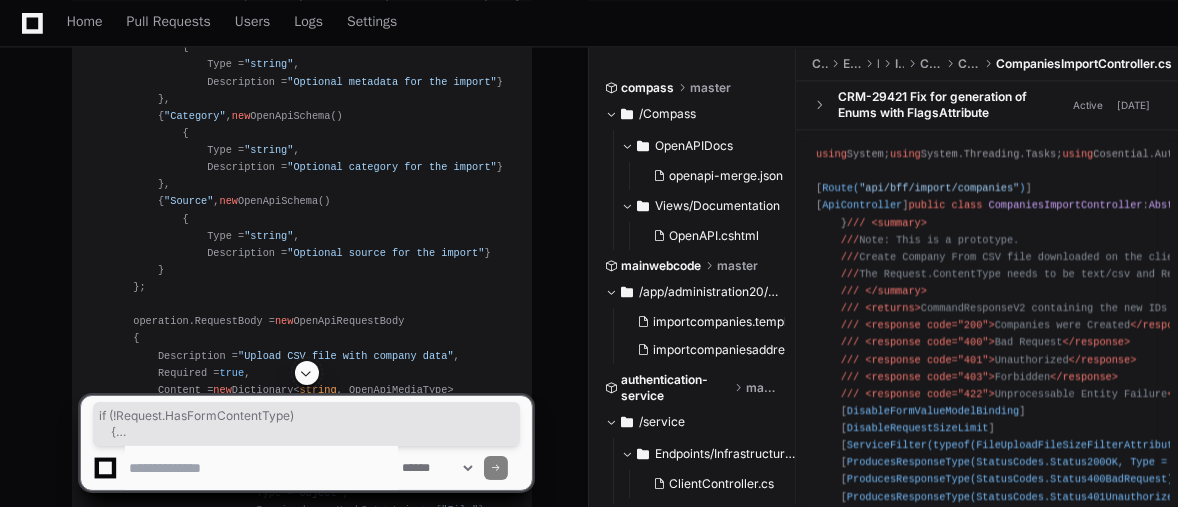 drag, startPoint x: 107, startPoint y: 137, endPoint x: 415, endPoint y: 259, distance: 331.28235 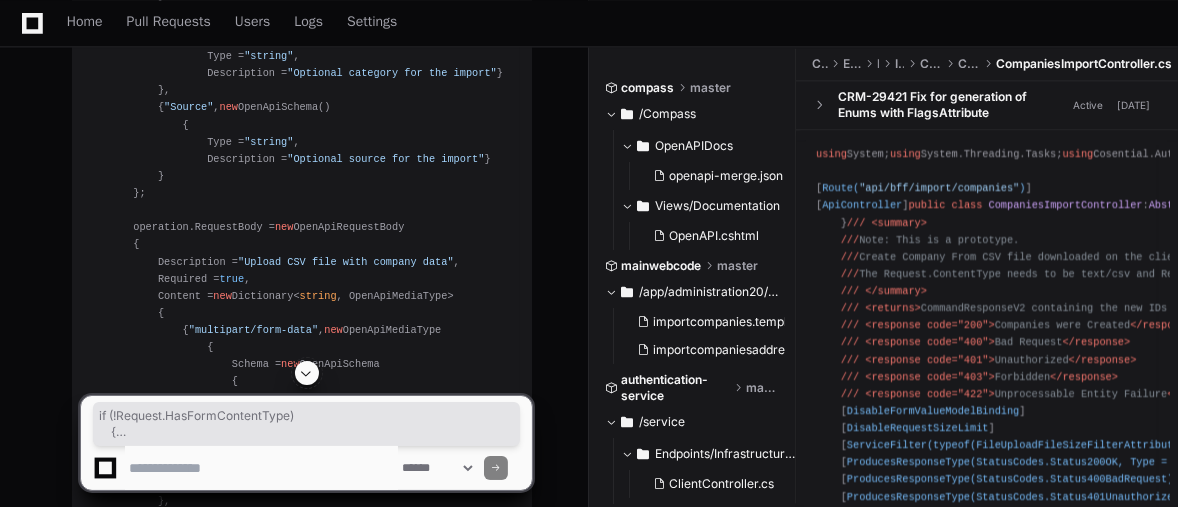 scroll, scrollTop: 4706, scrollLeft: 0, axis: vertical 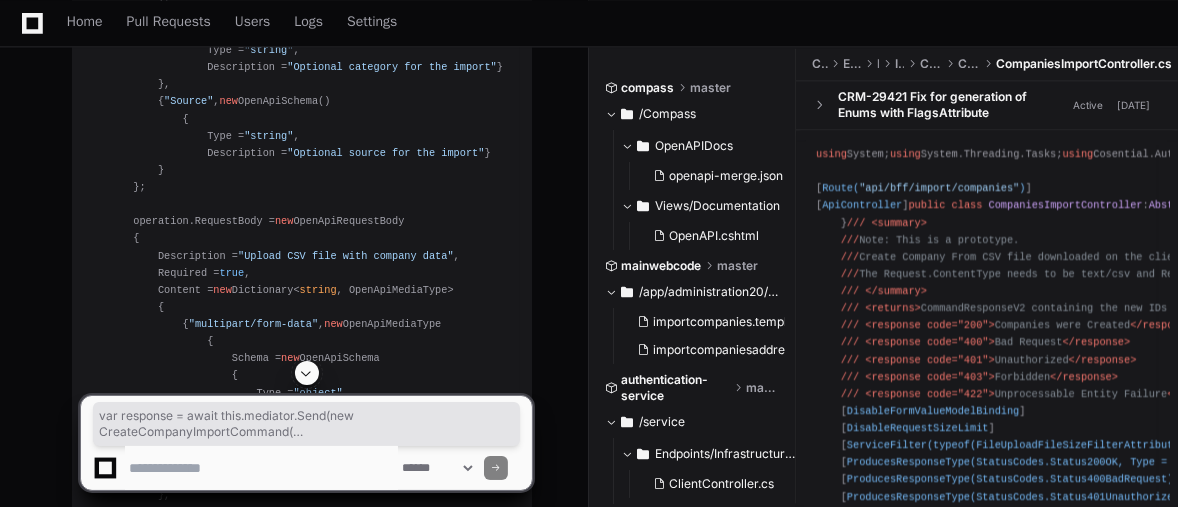 copy on "var  response =  await   this .mediator.Send( new  CreateCompanyImportCommand(
this .RequestVariables.FirmId,
this .RequestVariables.UserId,
commandType,
file .ContentType,
this .Request.HttpContext.Connection.RemoteIpAddress,
stream,
file .Length));" 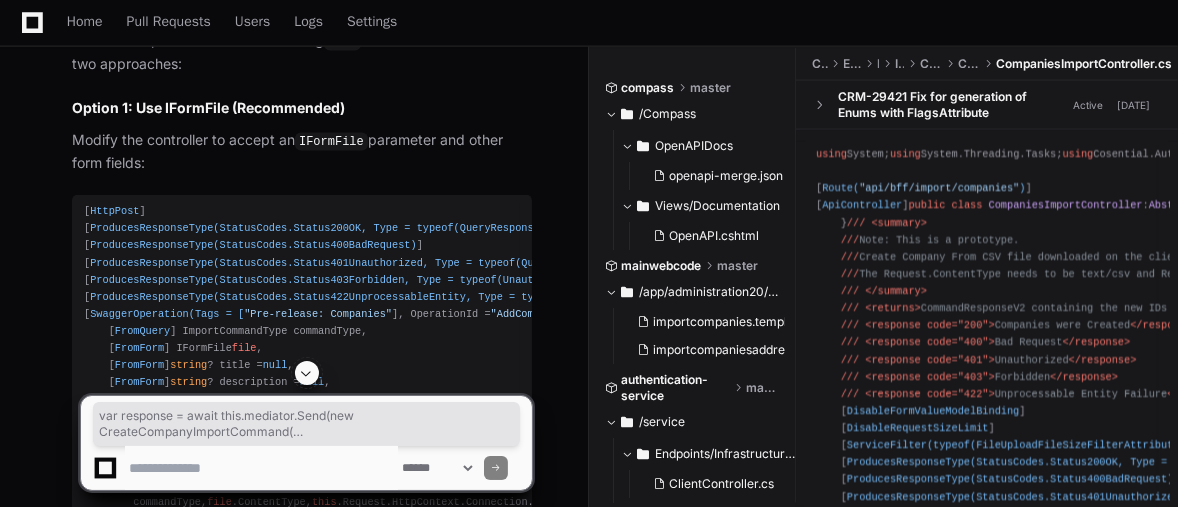 scroll, scrollTop: 3006, scrollLeft: 0, axis: vertical 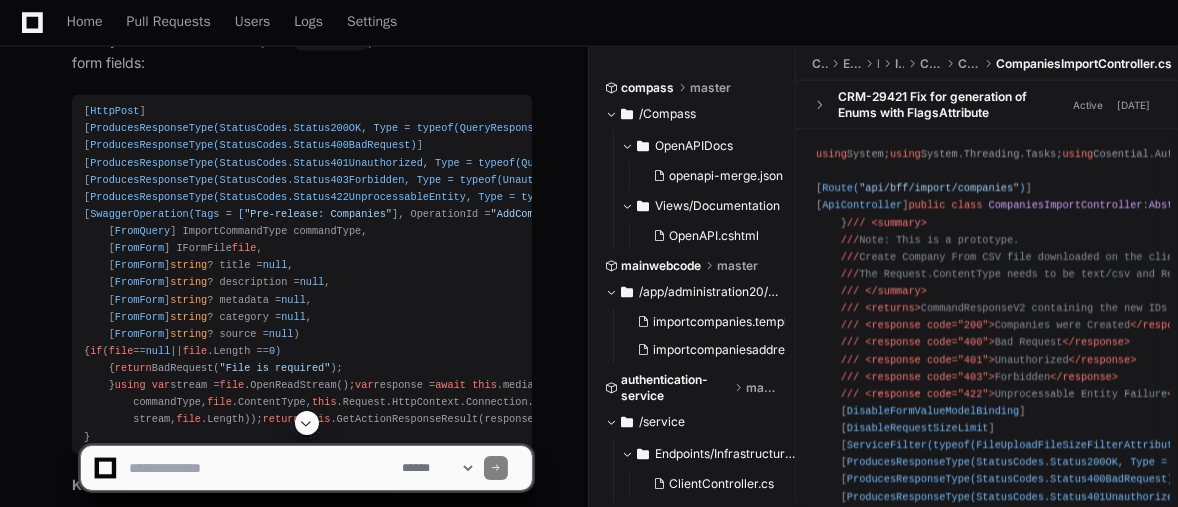click on "CompaniesImportController" 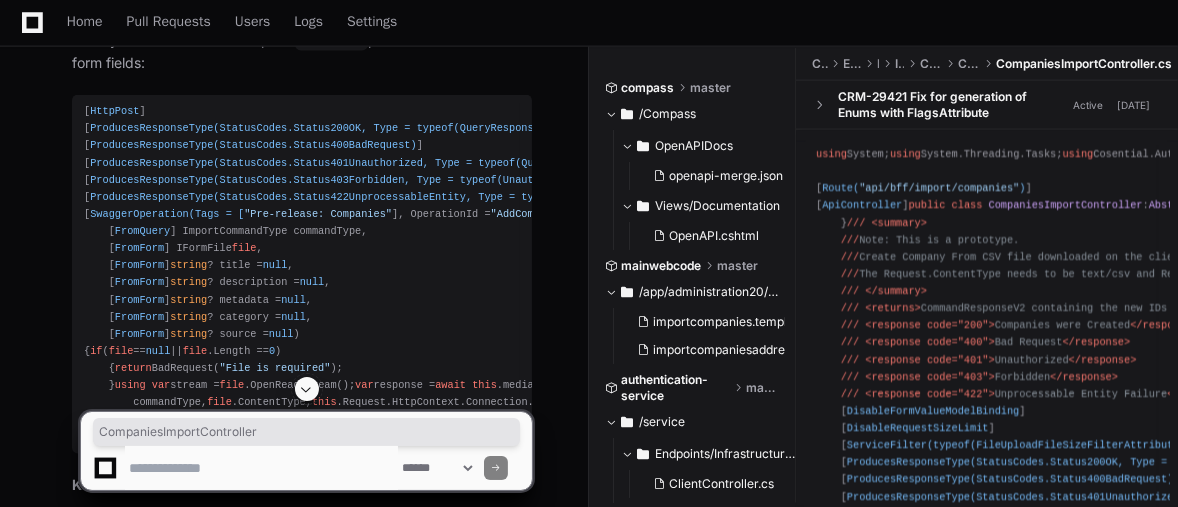 click on "CompaniesImportController" 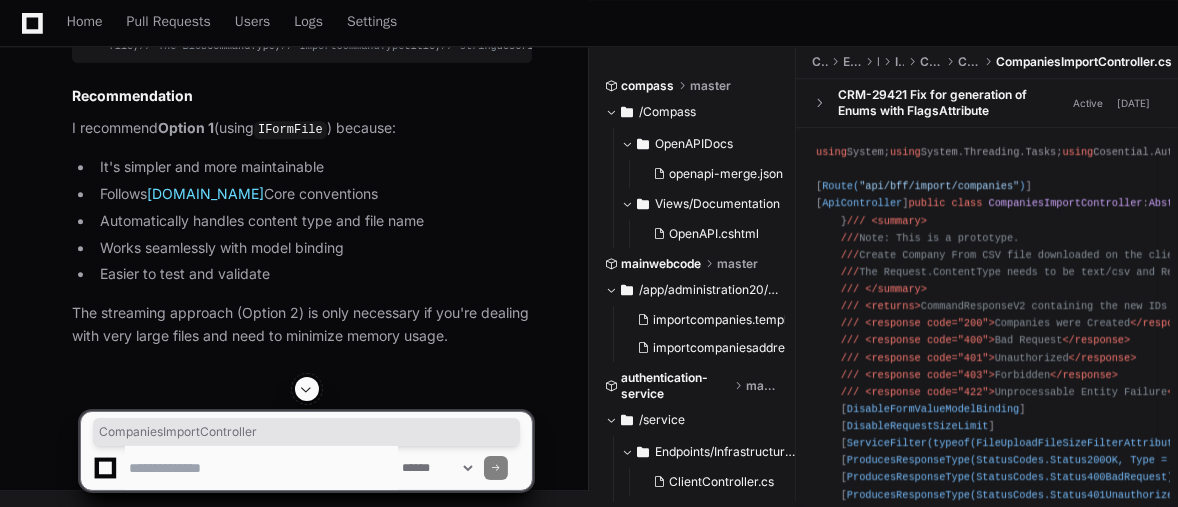 scroll, scrollTop: 6729, scrollLeft: 0, axis: vertical 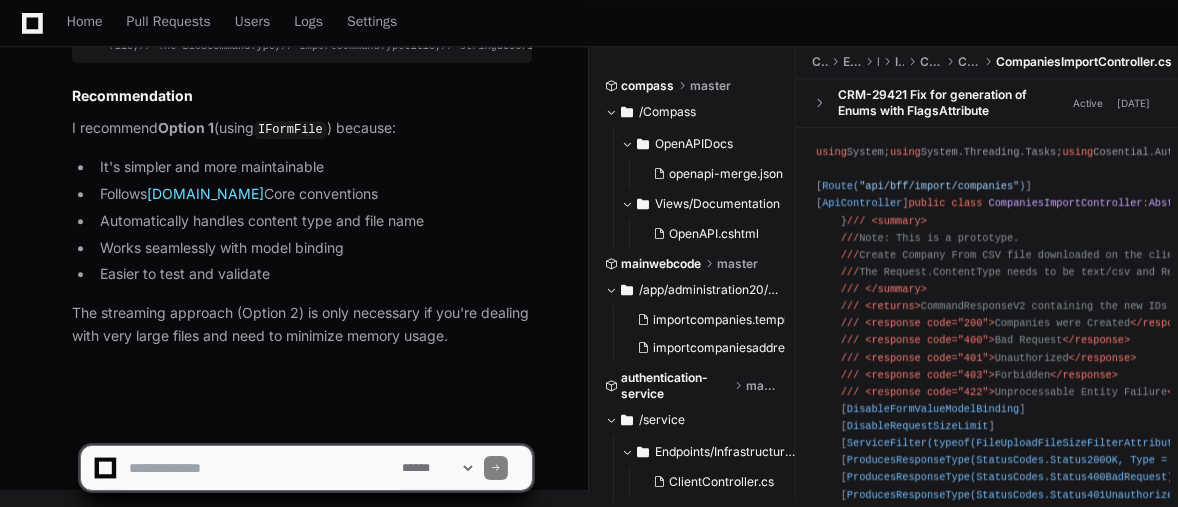 click 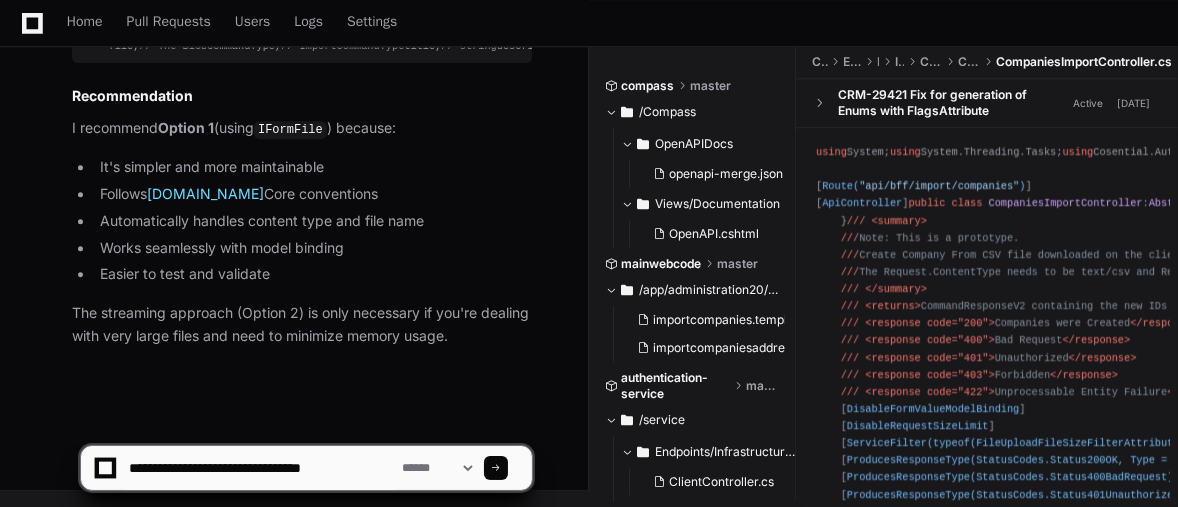 paste on "**********" 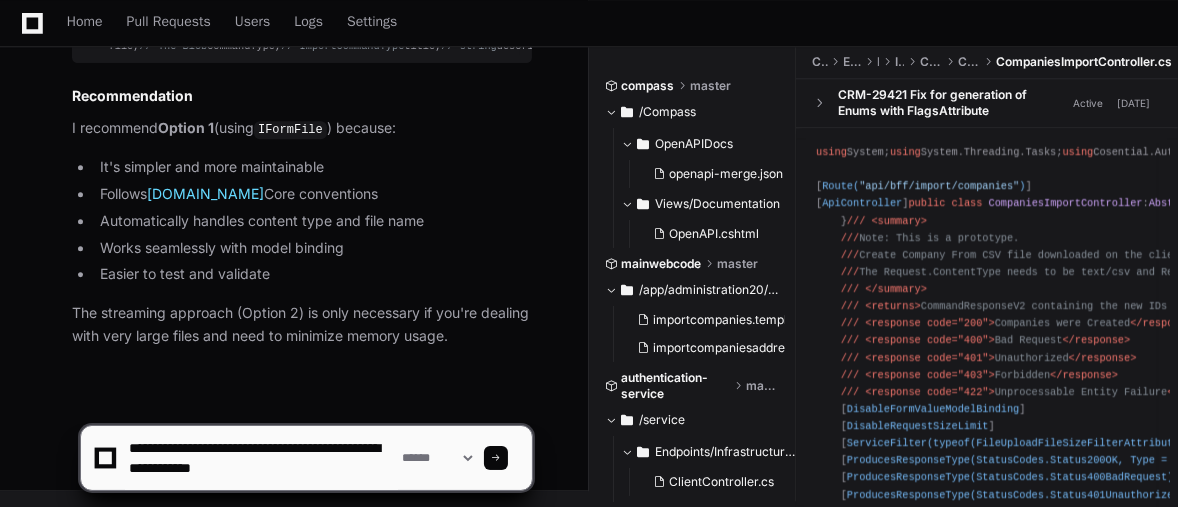 type on "**********" 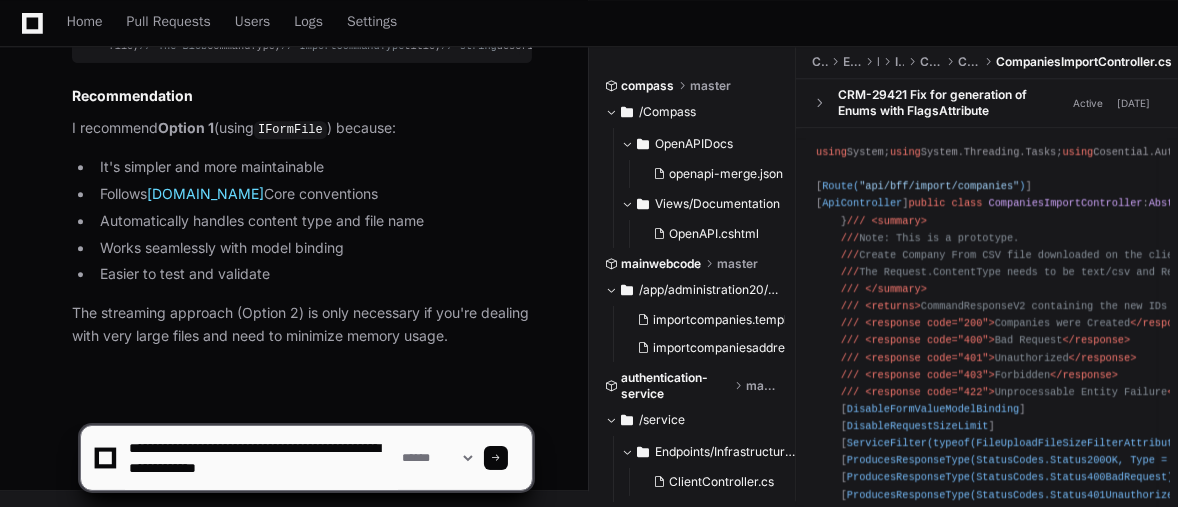 type 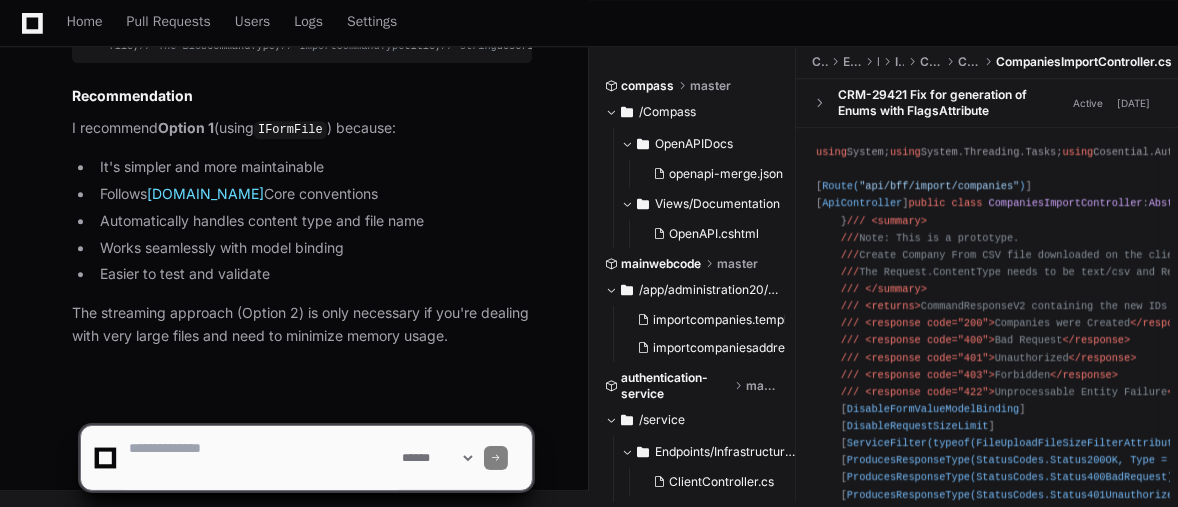 scroll, scrollTop: 0, scrollLeft: 0, axis: both 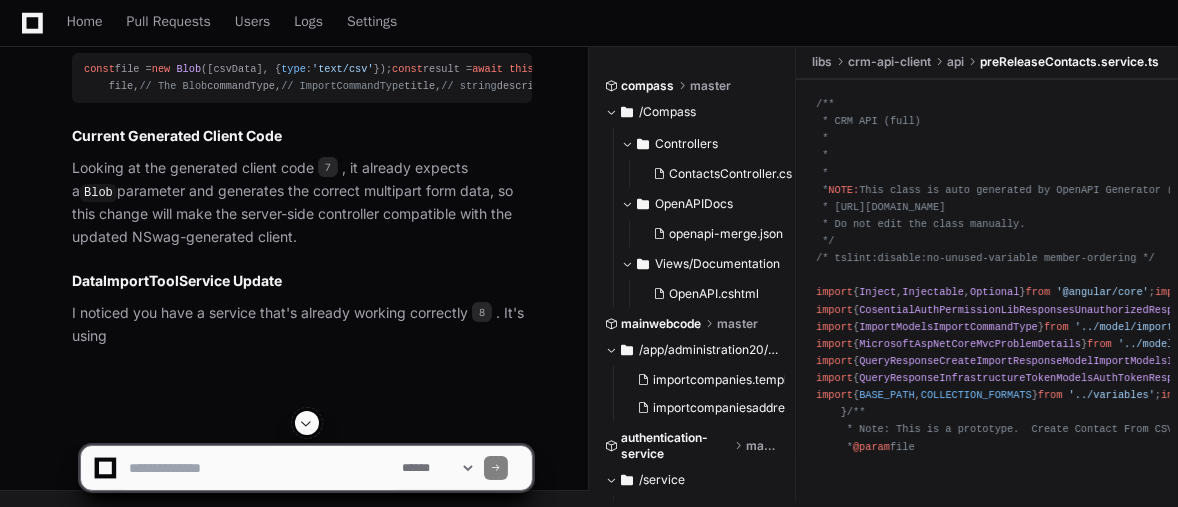 click 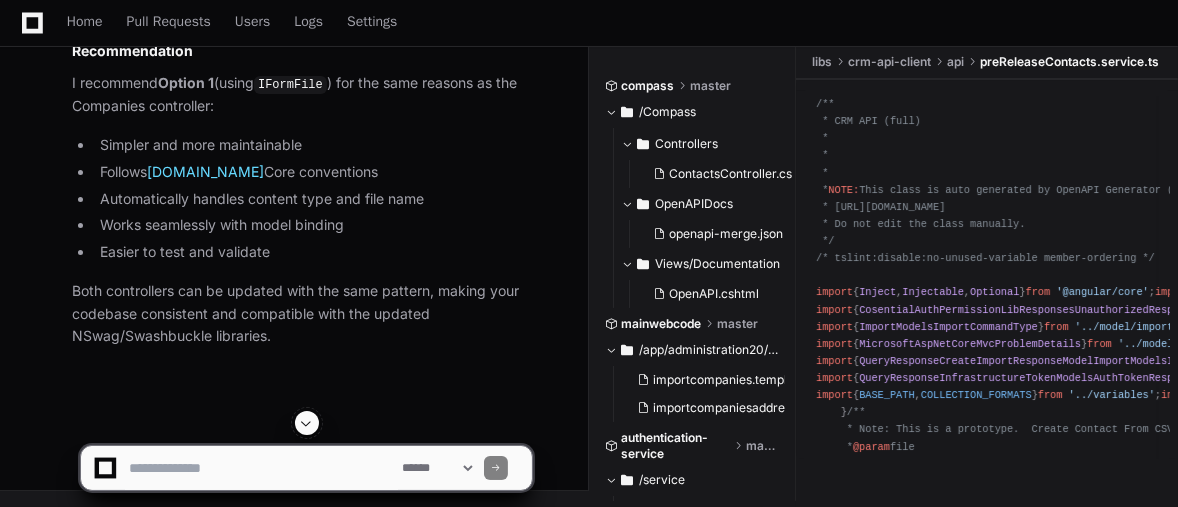 scroll, scrollTop: 8364, scrollLeft: 0, axis: vertical 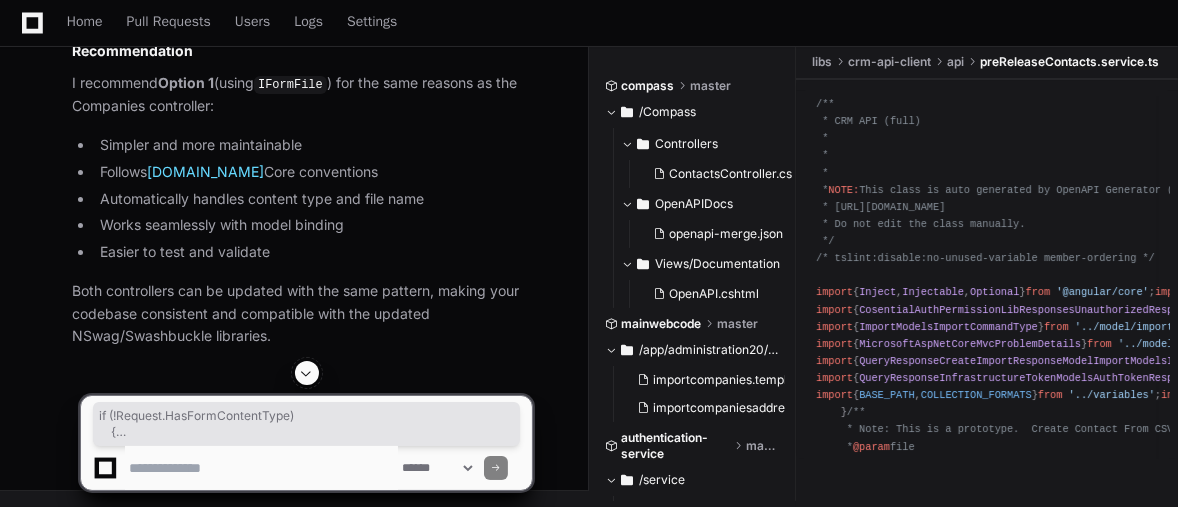 drag, startPoint x: 108, startPoint y: 209, endPoint x: 384, endPoint y: 227, distance: 276.58633 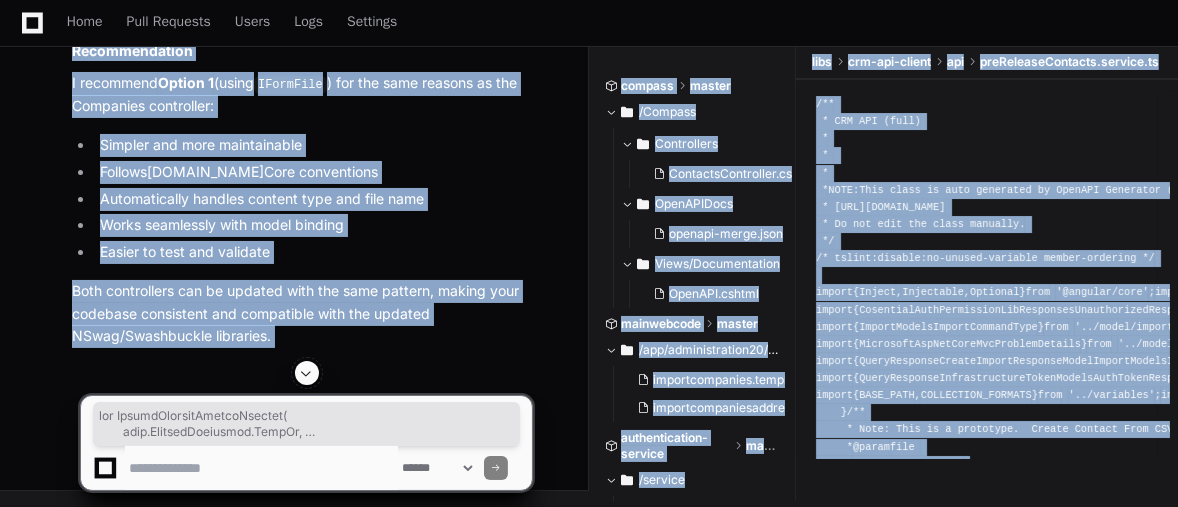 drag, startPoint x: 334, startPoint y: 254, endPoint x: 217, endPoint y: 363, distance: 159.90622 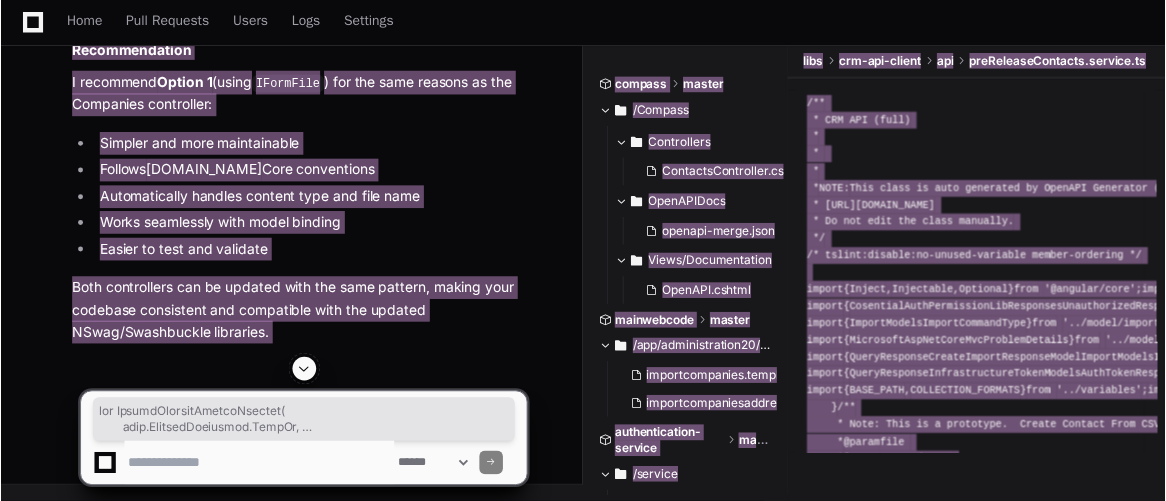 scroll, scrollTop: 8764, scrollLeft: 0, axis: vertical 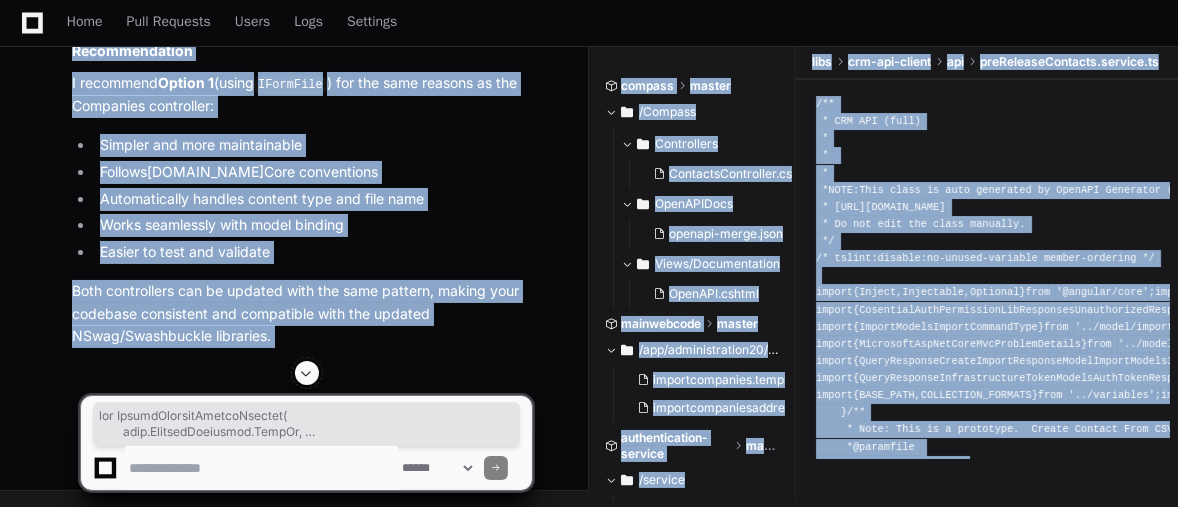 click on "[ HttpPost ]
[ DisableFormValueModelBinding ]
[ DisableRequestSizeLimit ]
[ ServiceFilter(typeof(FileUploadFileSizeFilterAttribute)) ]
[ ProducesResponseType(StatusCodes.Status200OK, Type = typeof(QueryResponse<CreateImportResponseModel<ImportResultModel>>)) ]
[ ProducesResponseType(StatusCodes.Status400BadRequest) ]
[ ProducesResponseType(StatusCodes.Status401Unauthorized, Type = typeof(QueryResponse<AuthTokenResponseModel>)) ]
[ ProducesResponseType(StatusCodes.Status403Forbidden, Type = typeof(UnauthorizedResponseModel)) ]
[ ProducesResponseType(StatusCodes.Status422UnprocessableEntity, Type = typeof(QueryResponse<CreateImportResponseModel<ImportResultModel>>)) ]
[ SwaggerOperation(Tags = [ "Pre-release: Contacts" ], OperationId =  "AddContactsFromCSV" )]
public   async  Task<ActionResult<QueryResponse<CreateImportResponseModel<ImportResultModel>>>> Post([FromQuery] ImportCommandType commandType)
{
if  (!Request.HasFormContentType)
{
return  BadRequest( );
}
var  form =  await" 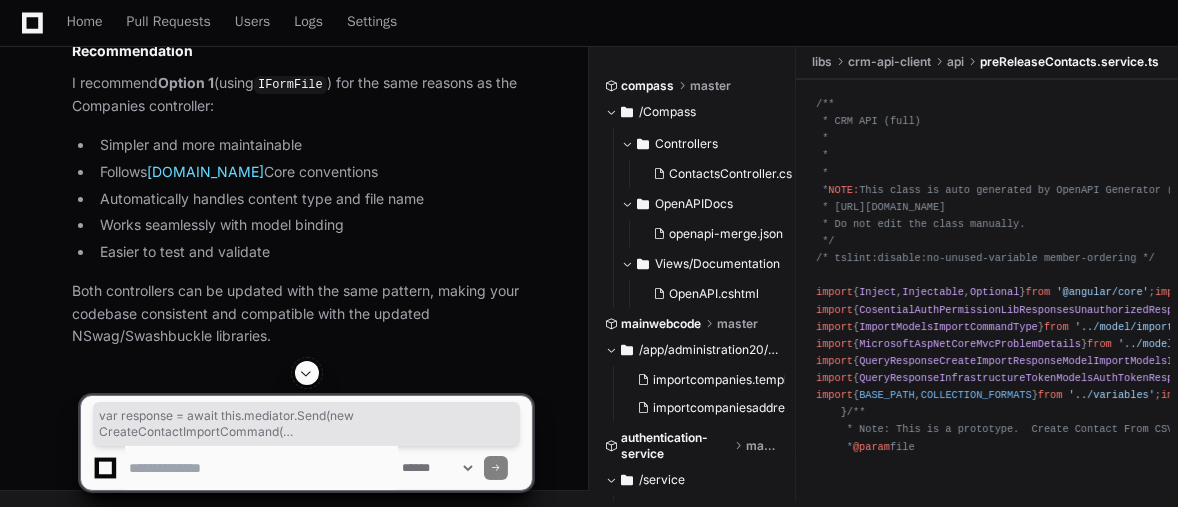 drag, startPoint x: 216, startPoint y: 273, endPoint x: 97, endPoint y: 150, distance: 171.14322 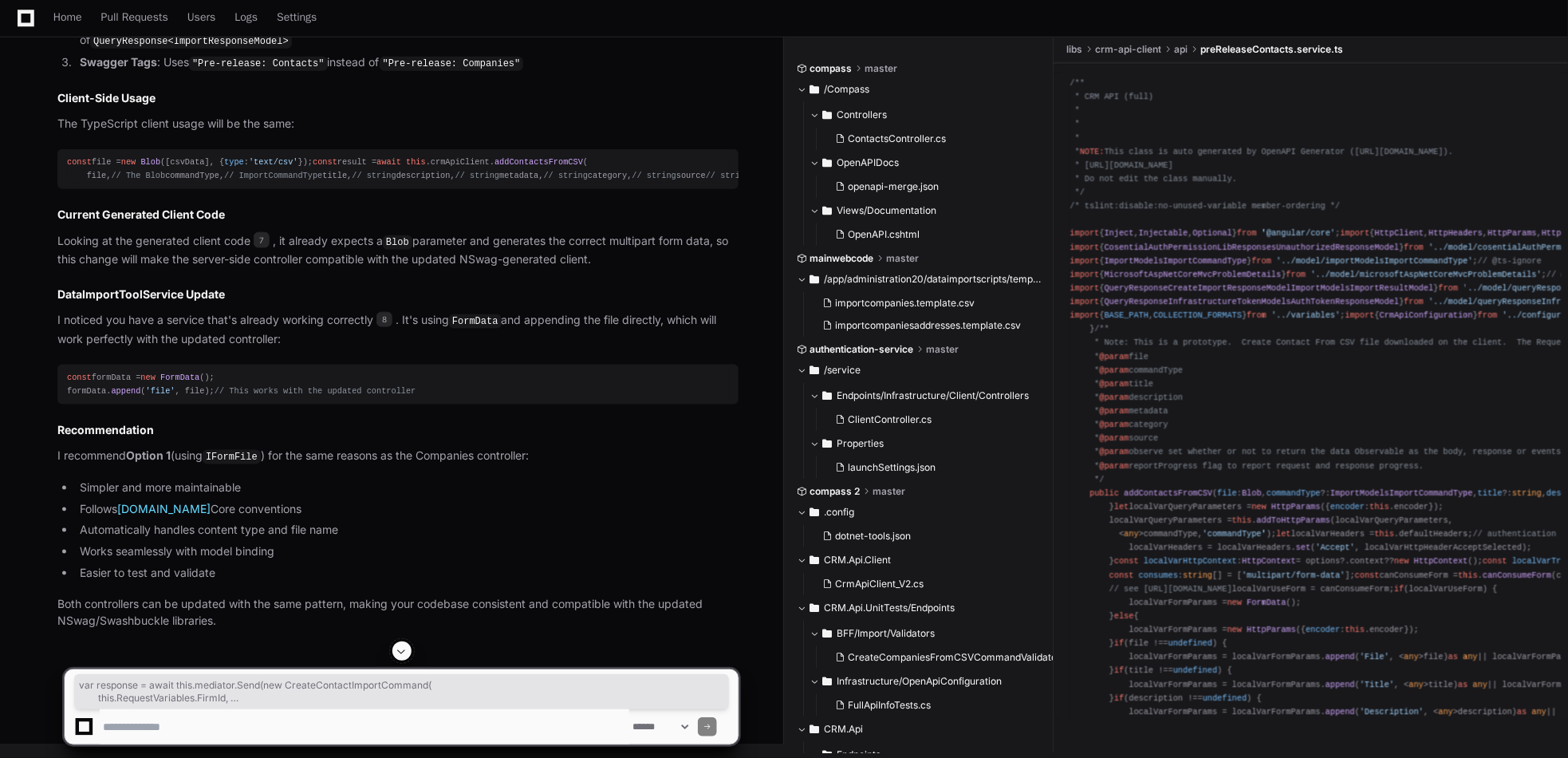scroll, scrollTop: 6176, scrollLeft: 0, axis: vertical 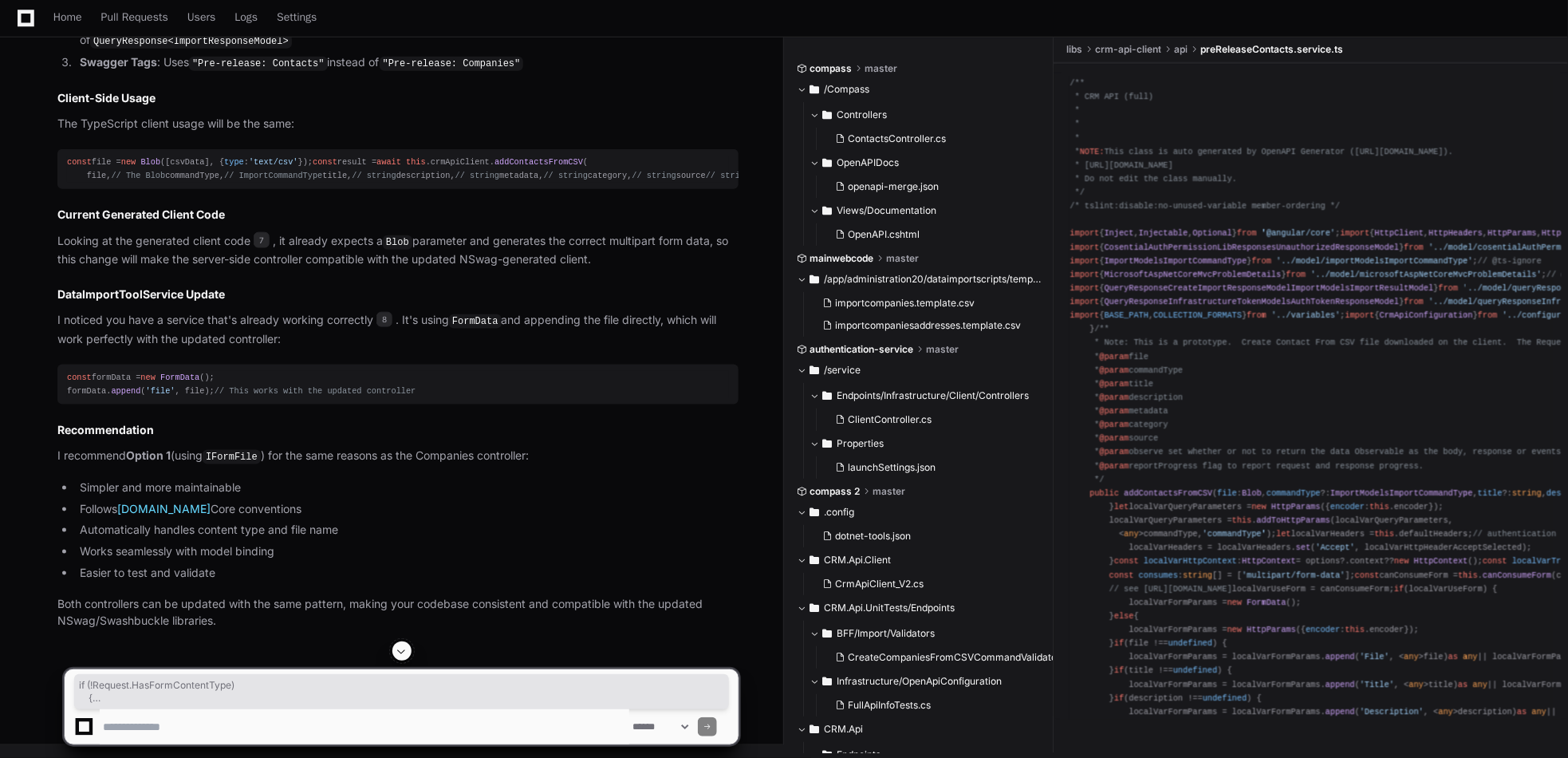 drag, startPoint x: 81, startPoint y: 183, endPoint x: 399, endPoint y: 444, distance: 411.394 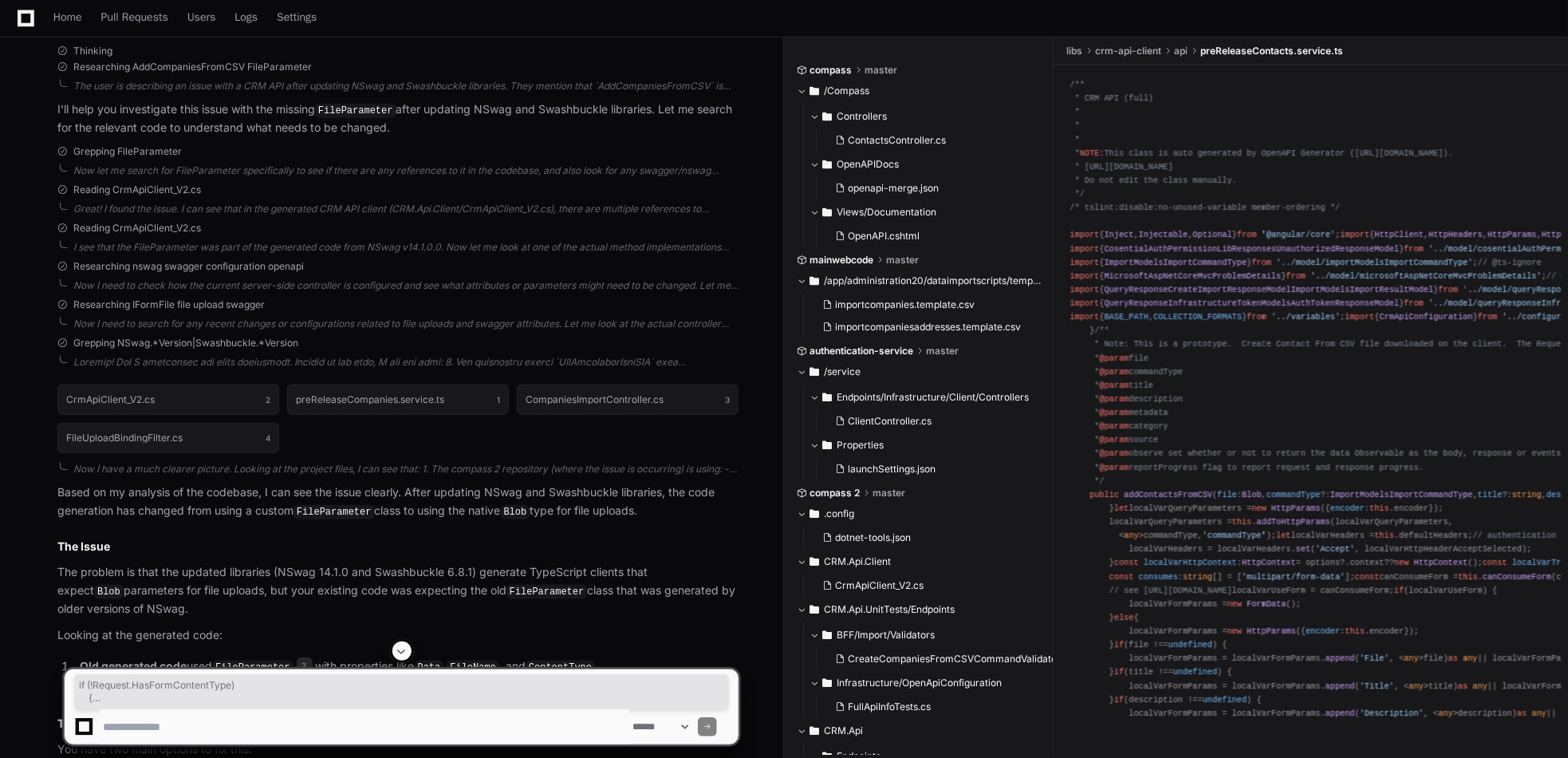 scroll, scrollTop: 319, scrollLeft: 0, axis: vertical 